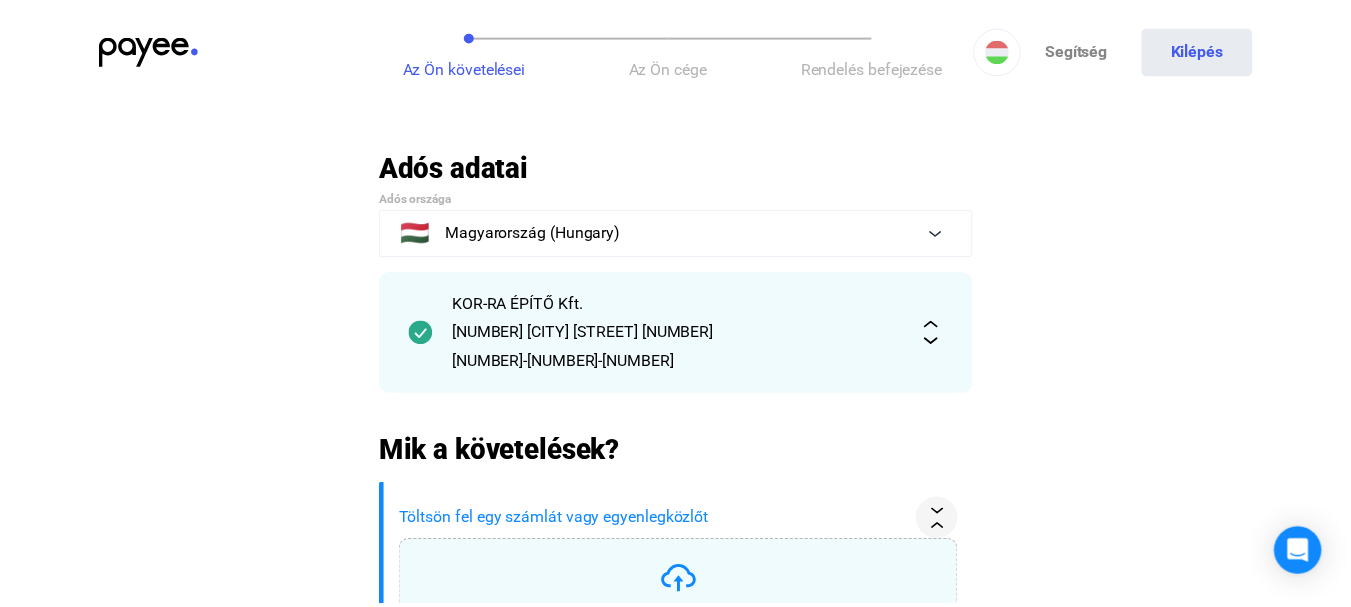 scroll, scrollTop: 0, scrollLeft: 0, axis: both 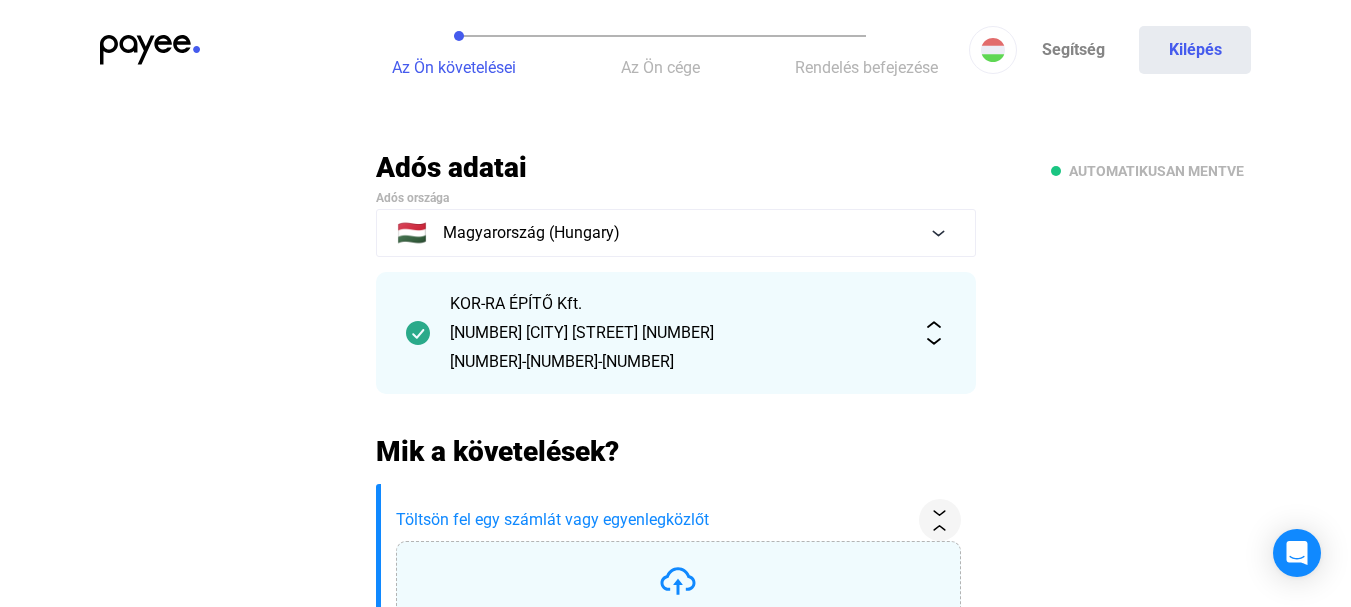 click 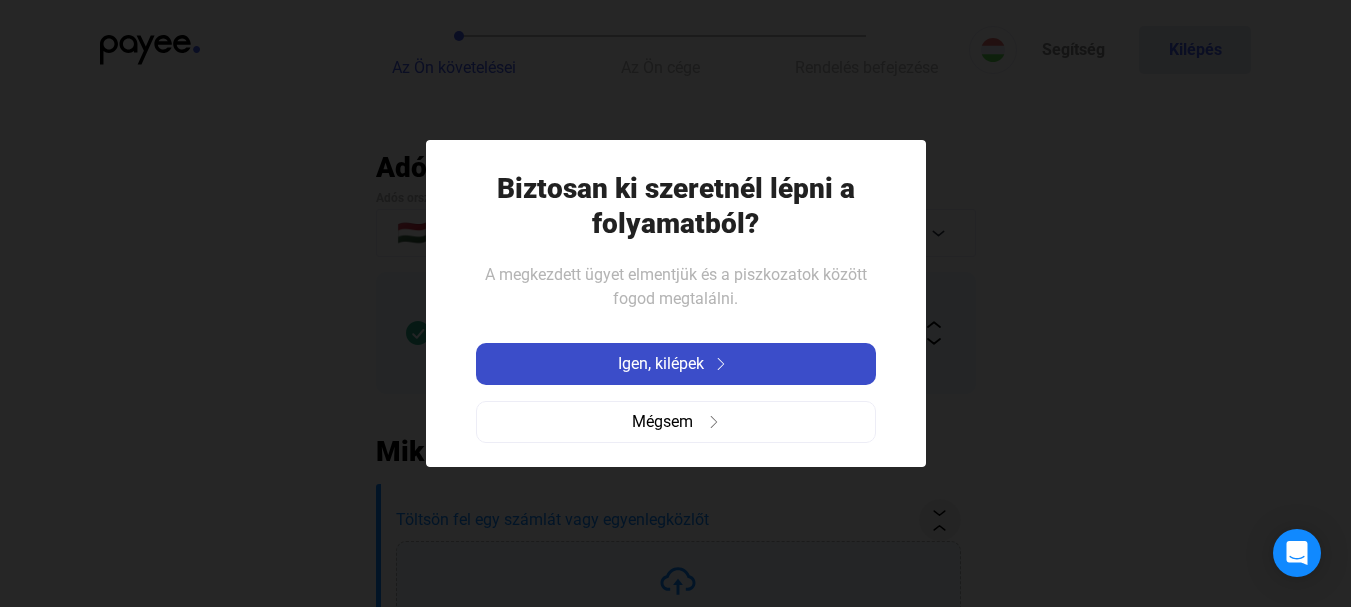 click on "Igen, kilépek" at bounding box center [661, 364] 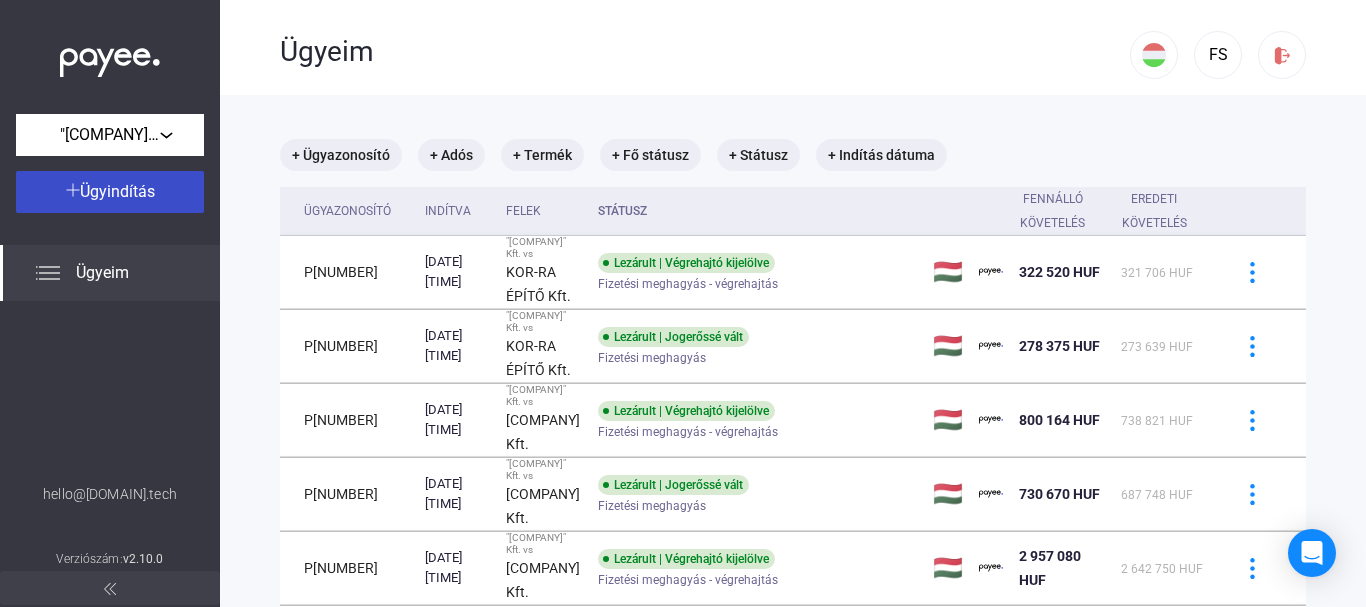 click on "Ügyindítás" 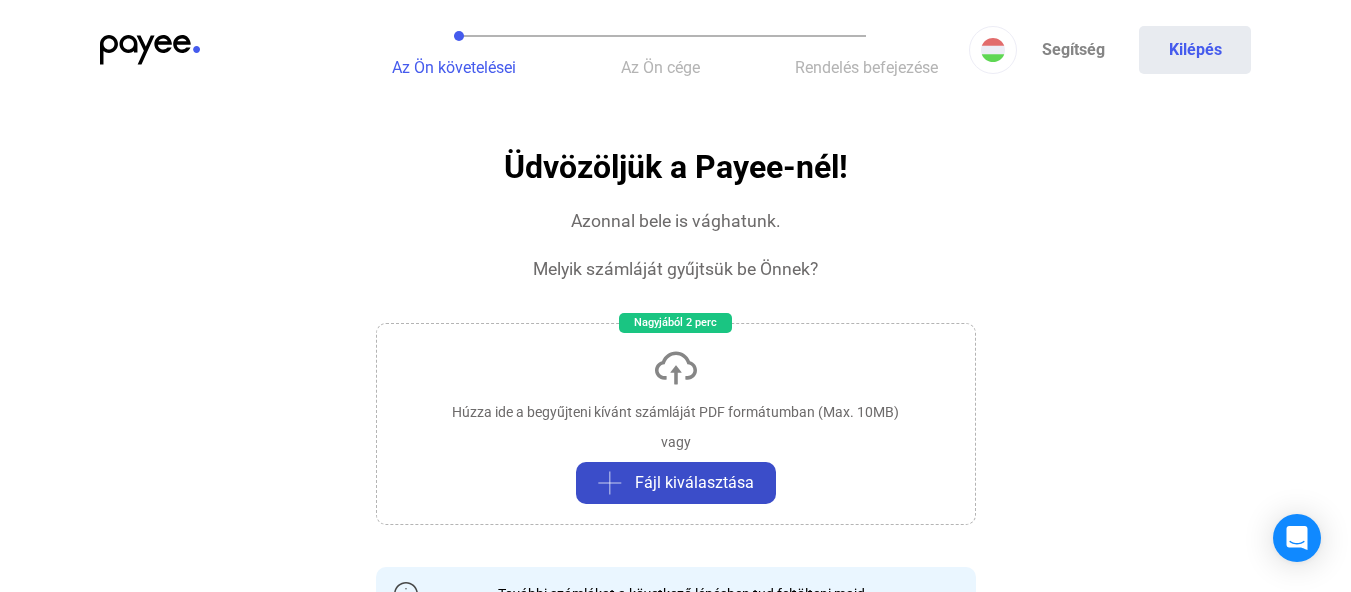 click on "Fájl kiválasztása" 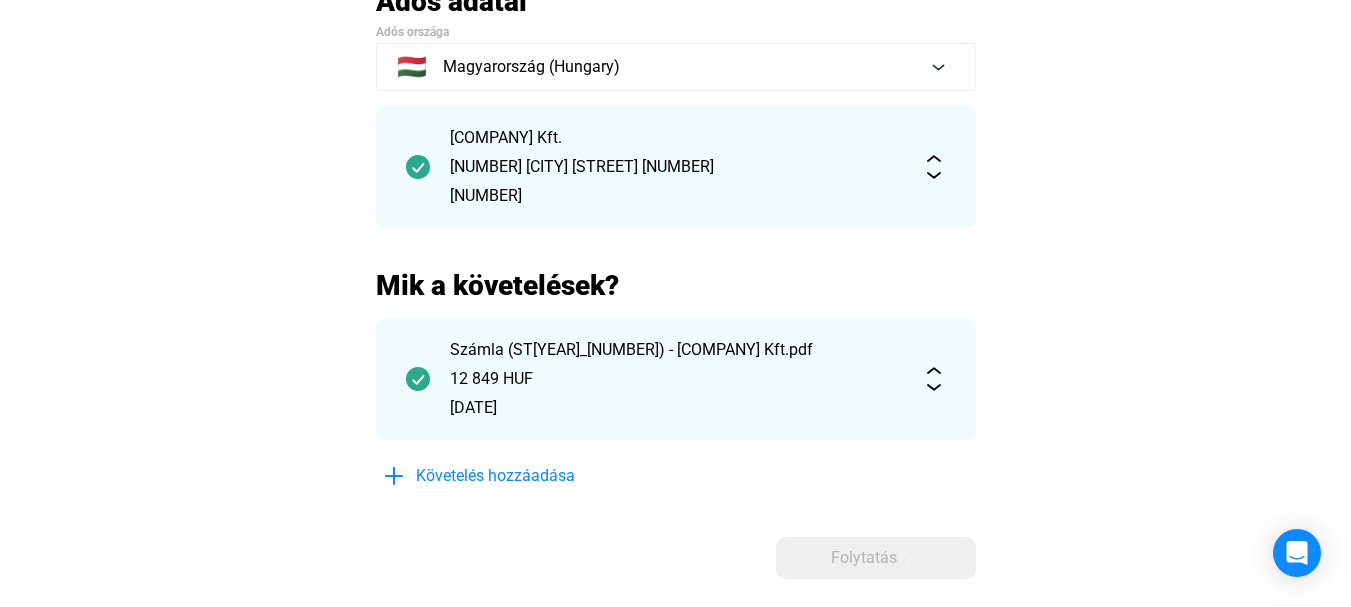 scroll, scrollTop: 400, scrollLeft: 0, axis: vertical 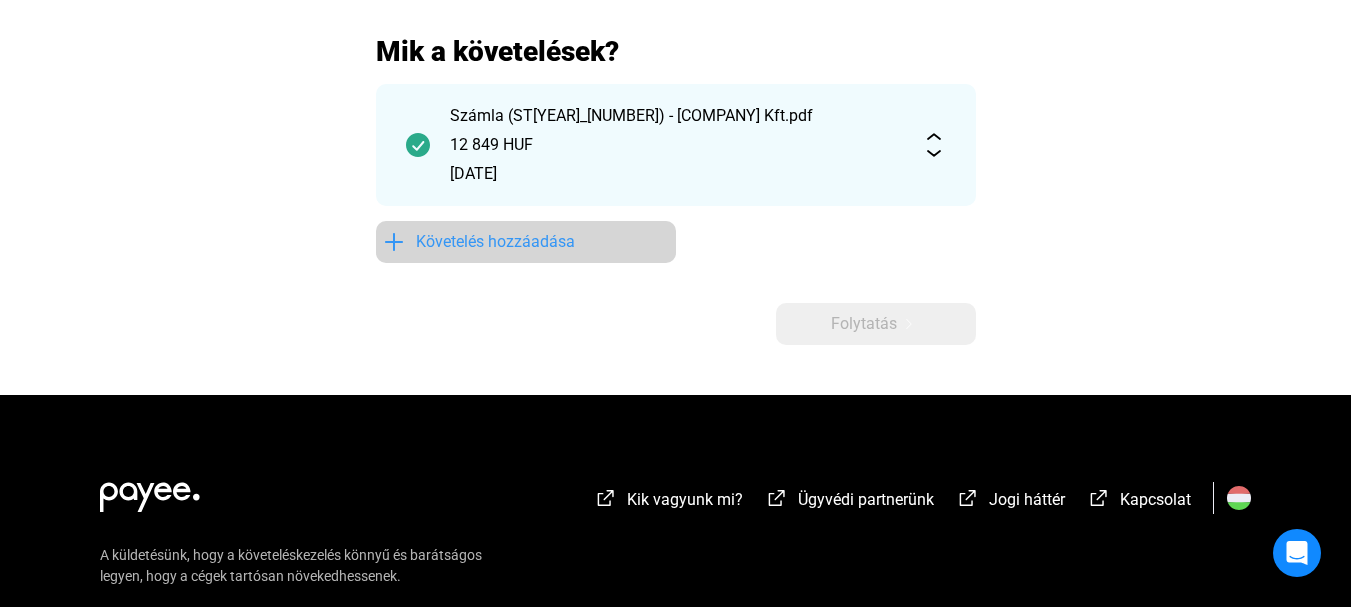 click on "Követelés hozzáadása" 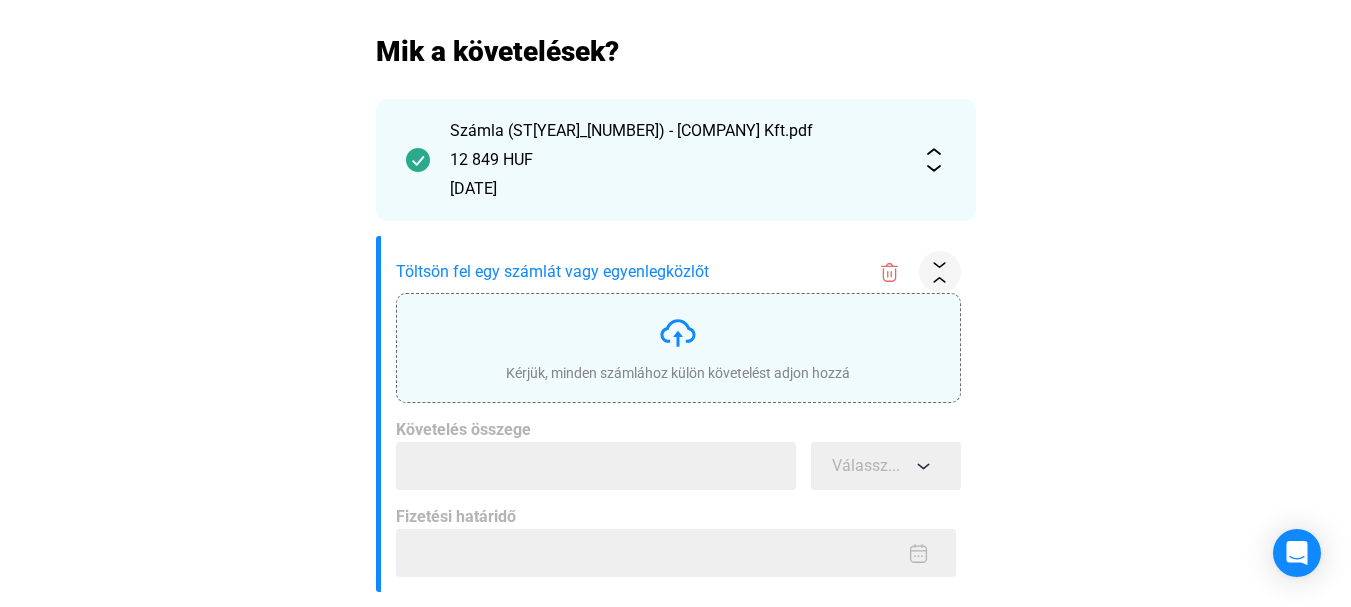 click 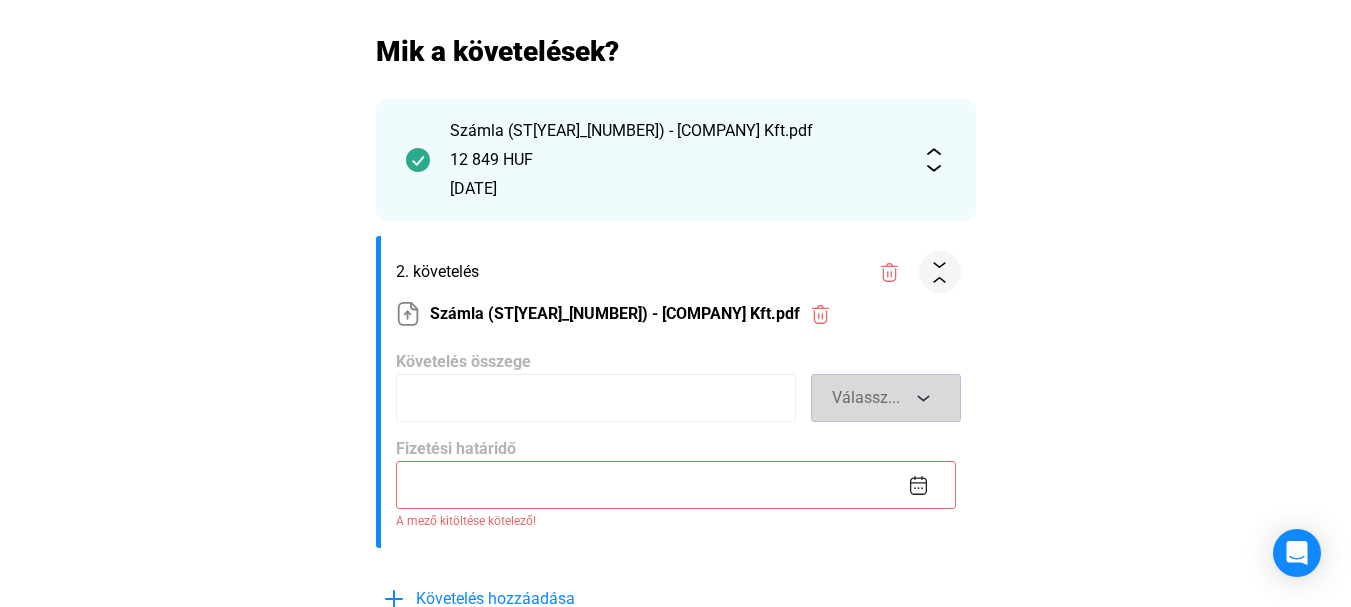 click on "Válassz..." 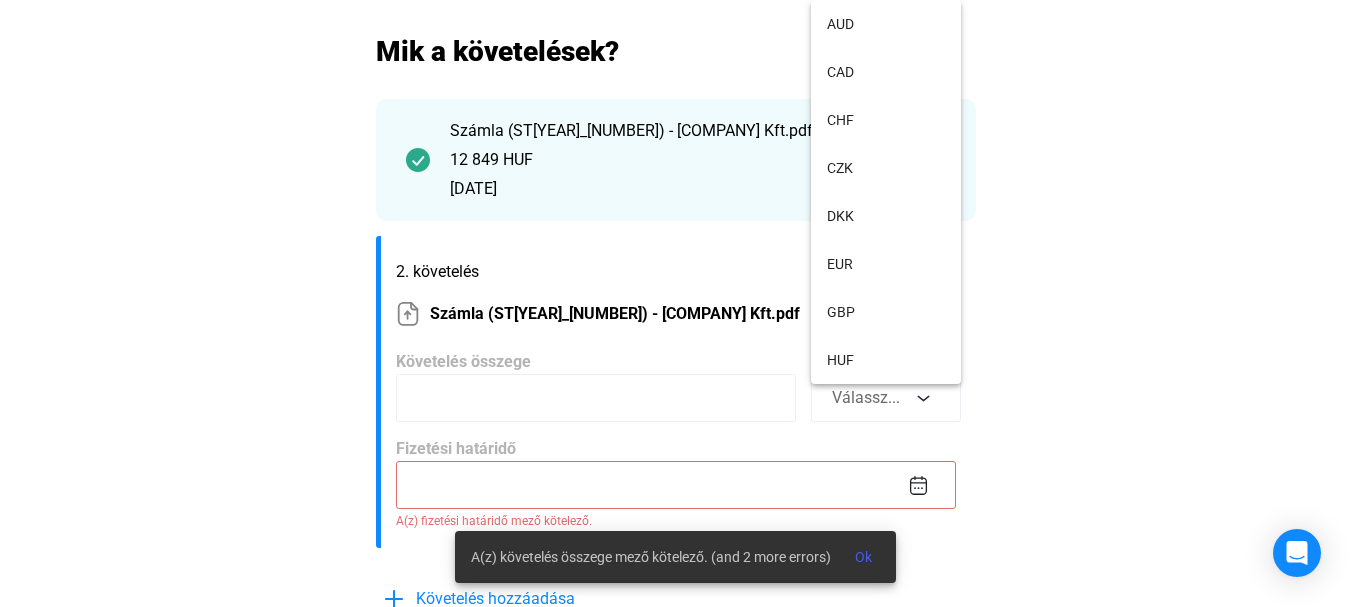 click at bounding box center [675, 303] 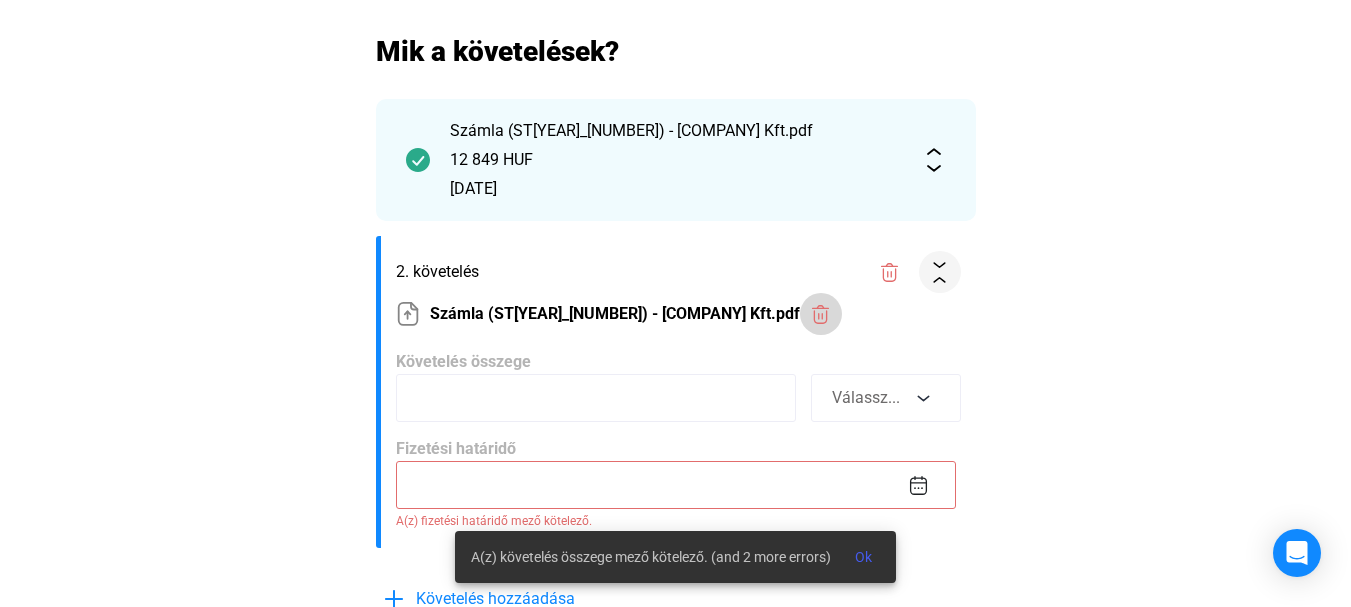 click 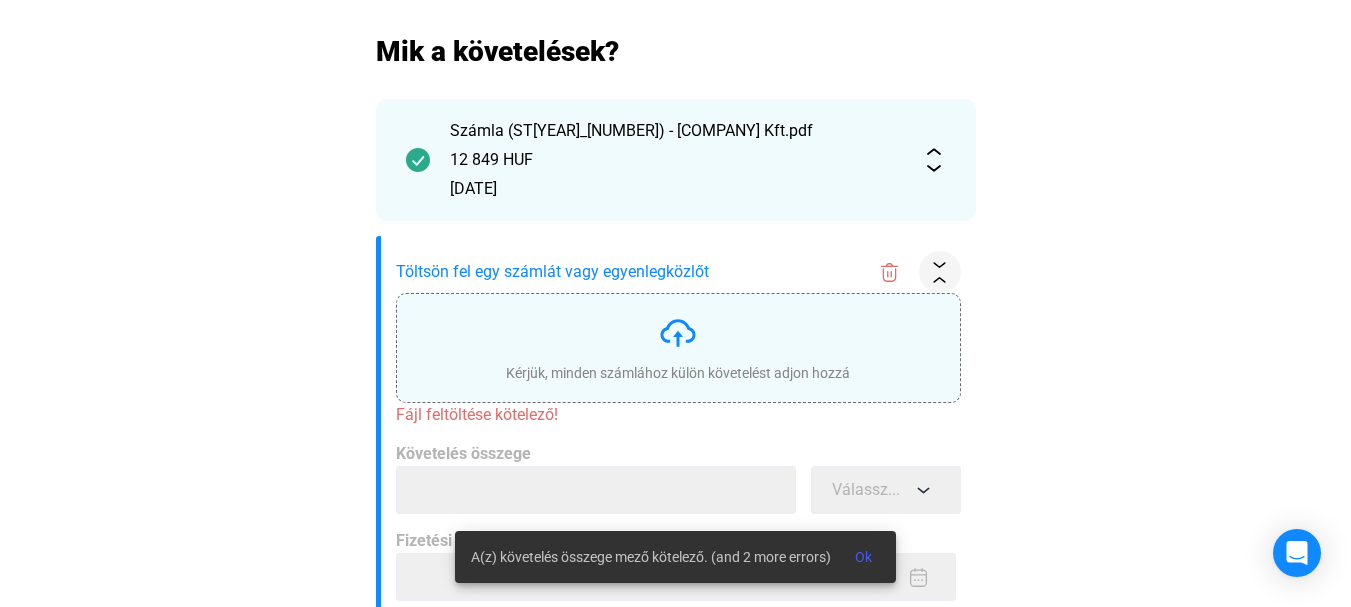 click on "Kérjük, minden számlához külön követelést adjon hozzá" 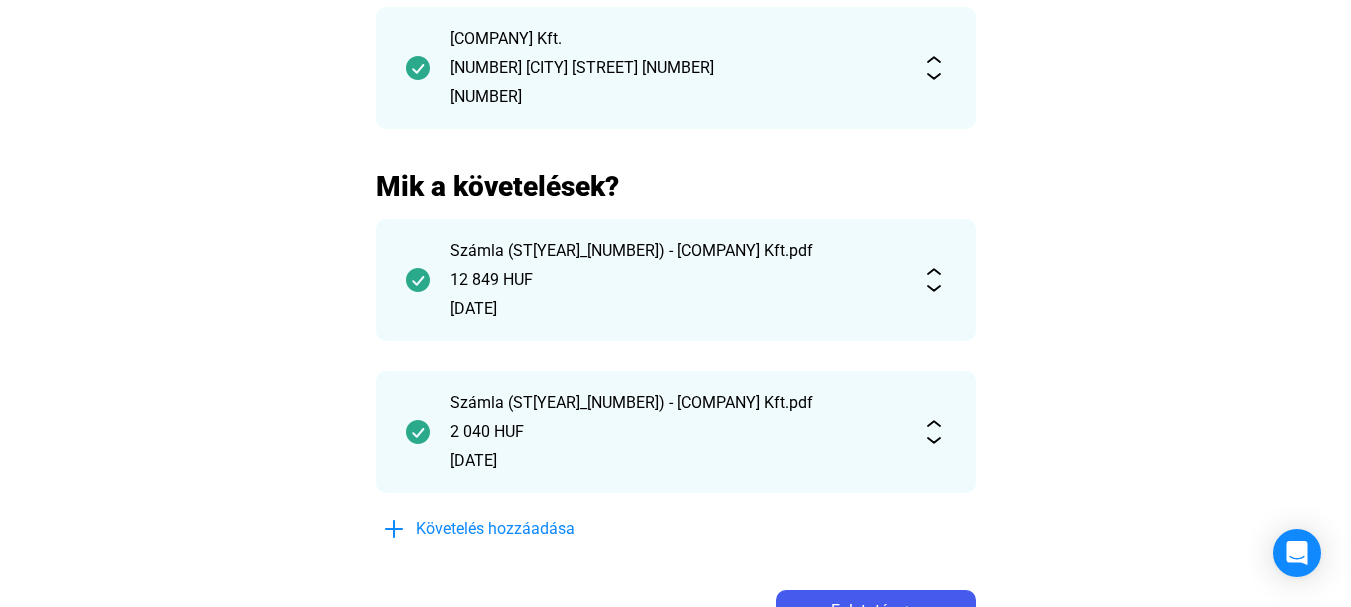 scroll, scrollTop: 600, scrollLeft: 0, axis: vertical 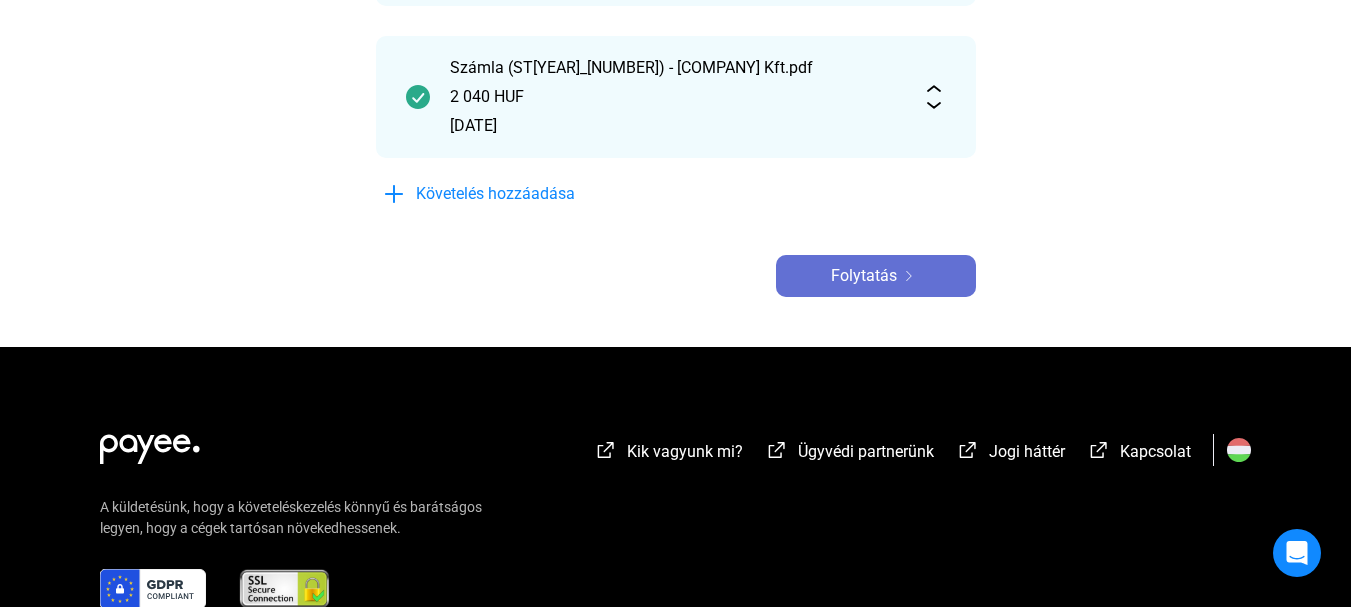 click on "Folytatás" 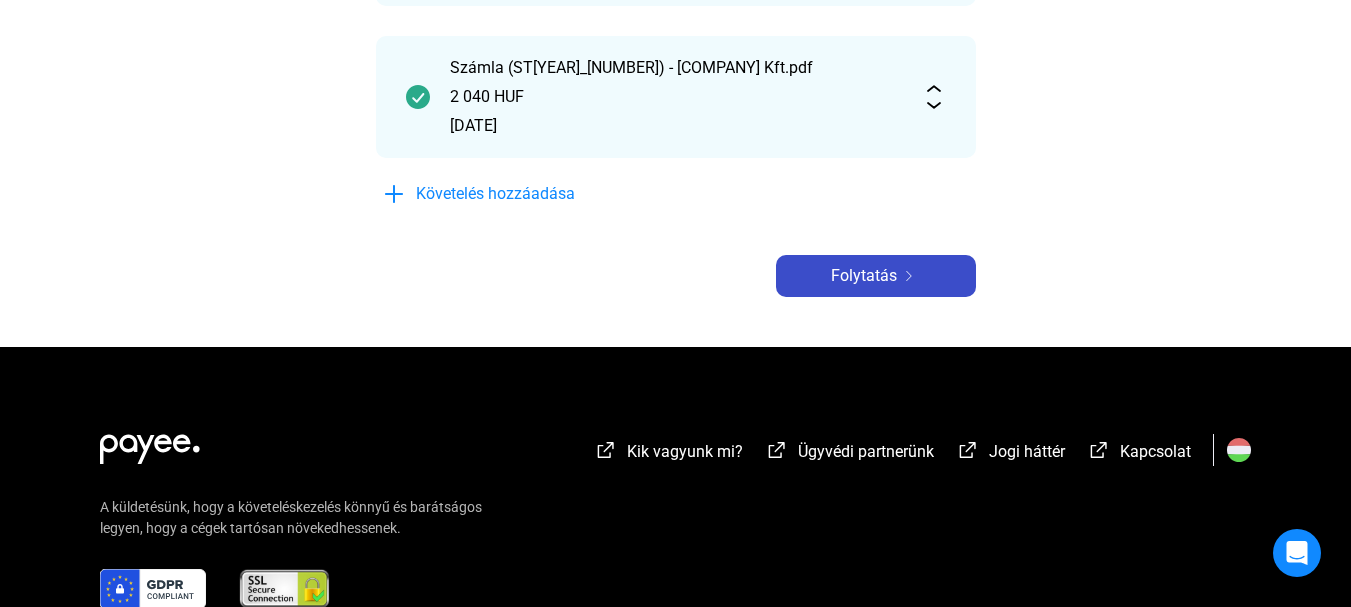 scroll, scrollTop: 0, scrollLeft: 0, axis: both 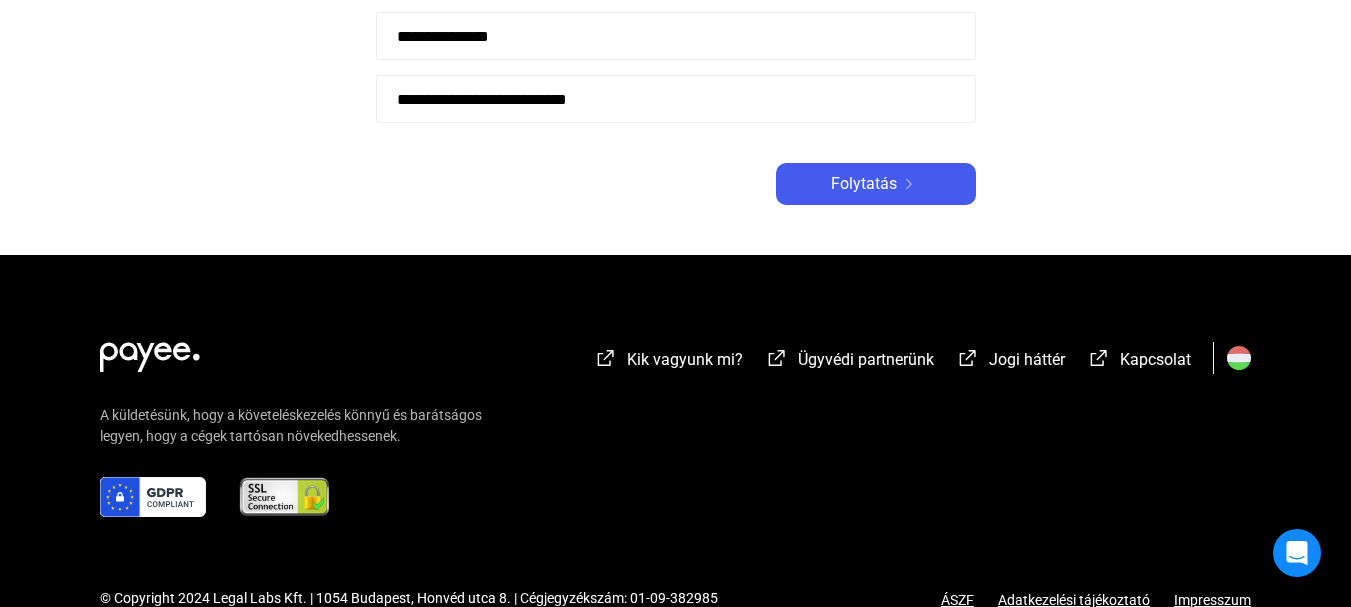 click on "Folytatás" 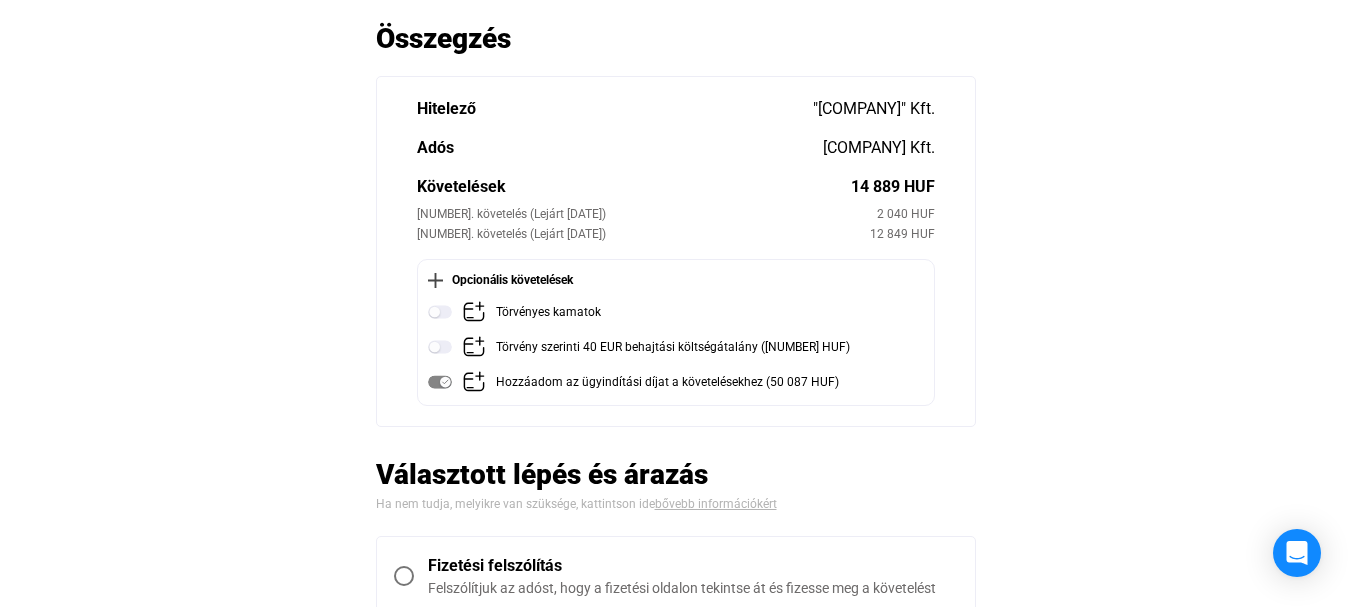 scroll, scrollTop: 300, scrollLeft: 0, axis: vertical 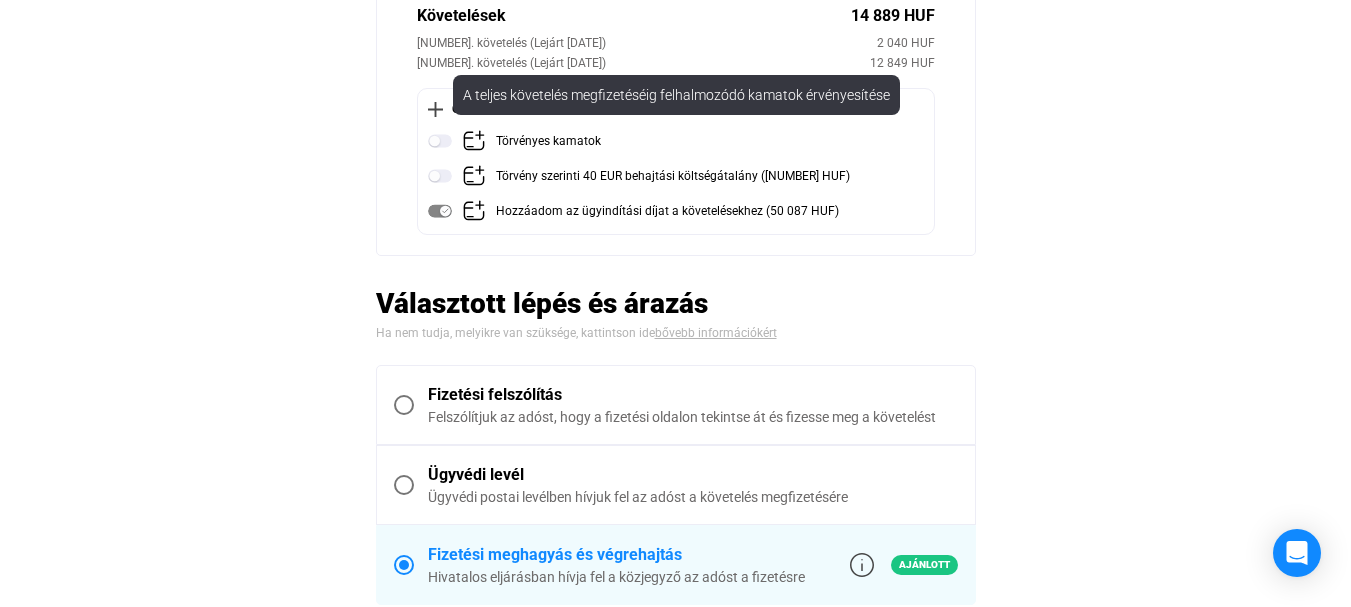 click on "Törvényes kamatok" 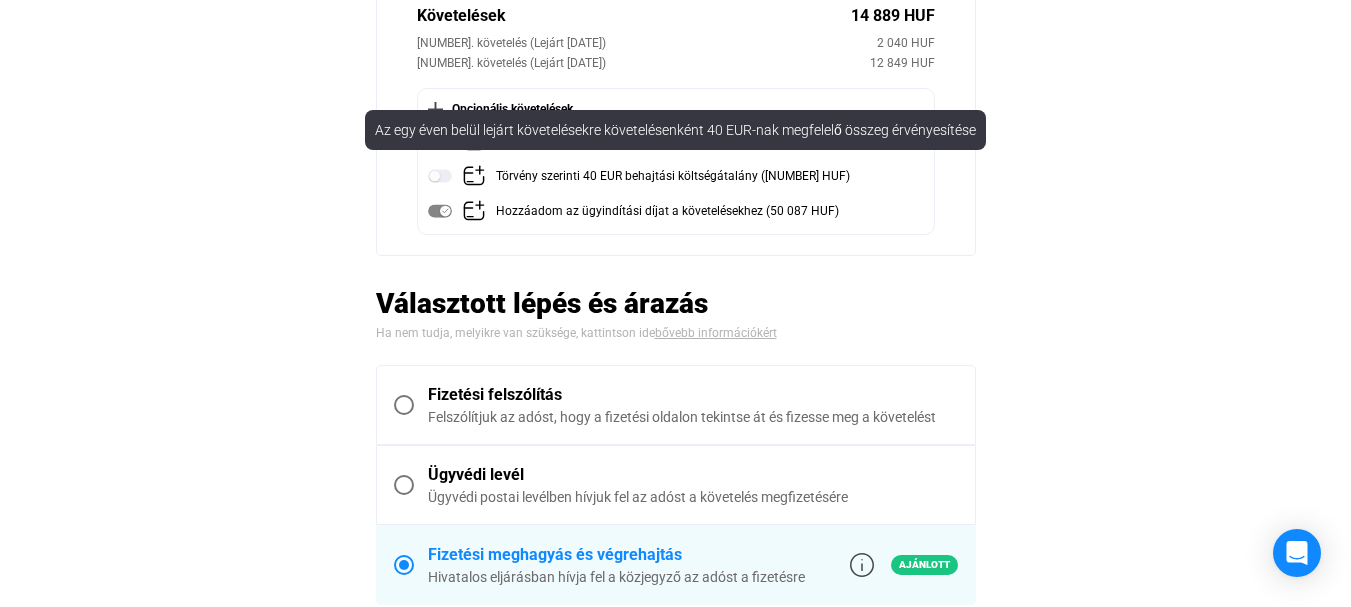 click 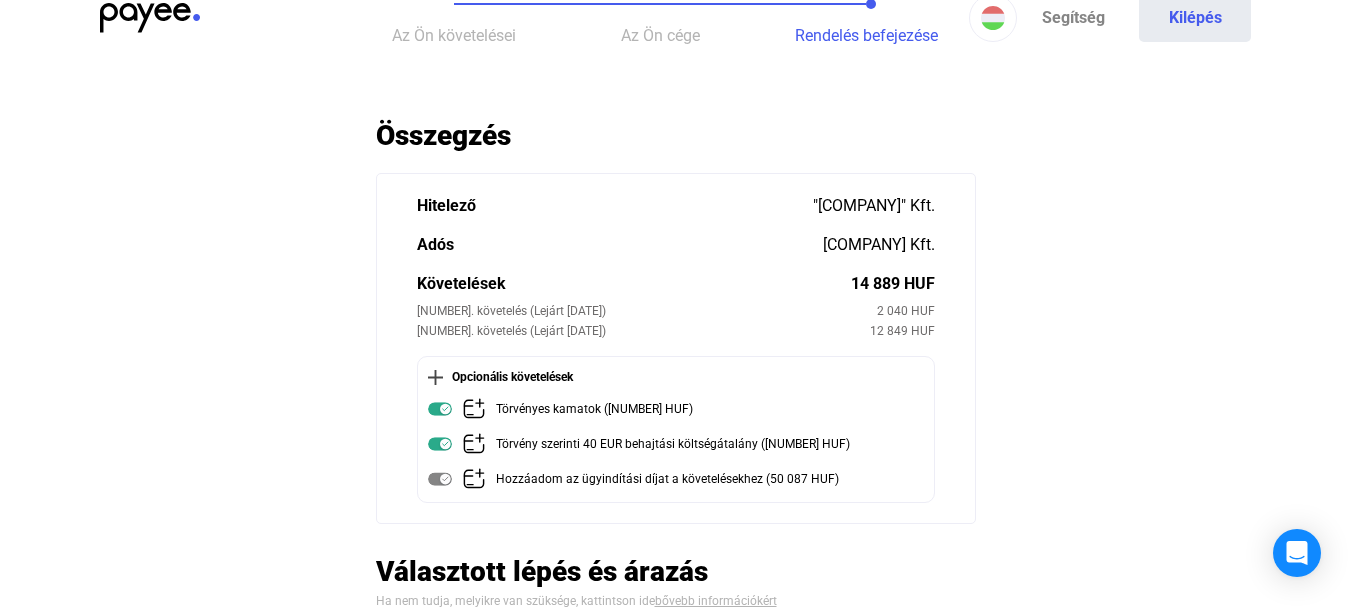 scroll, scrollTop: 0, scrollLeft: 0, axis: both 